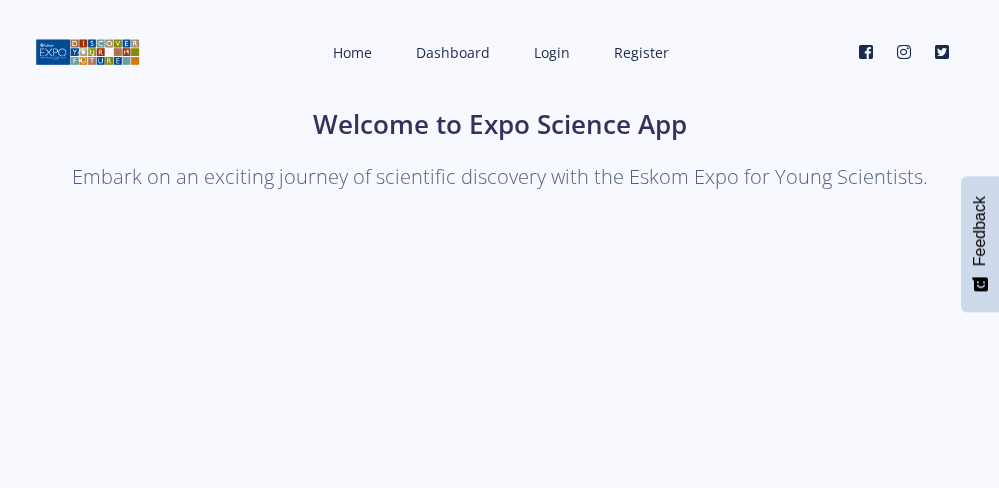 scroll, scrollTop: 0, scrollLeft: 0, axis: both 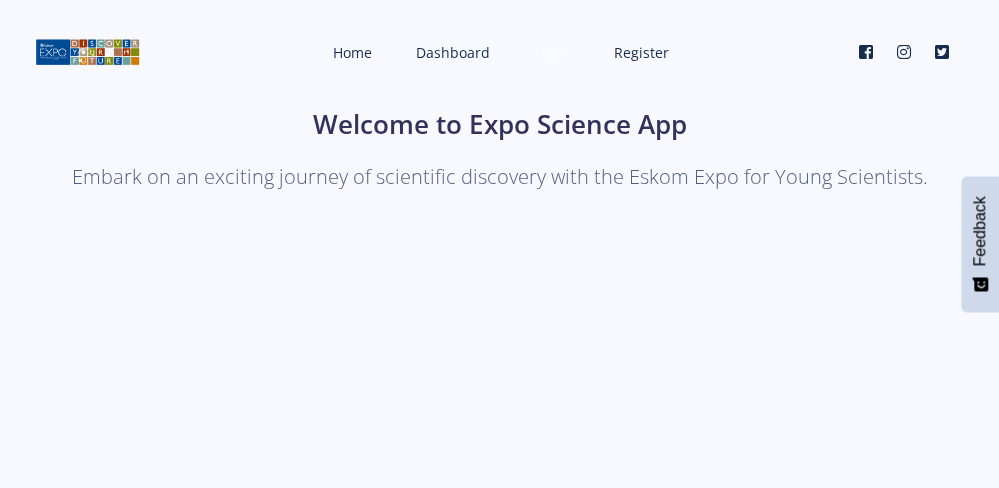 click on "Login" at bounding box center [552, 52] 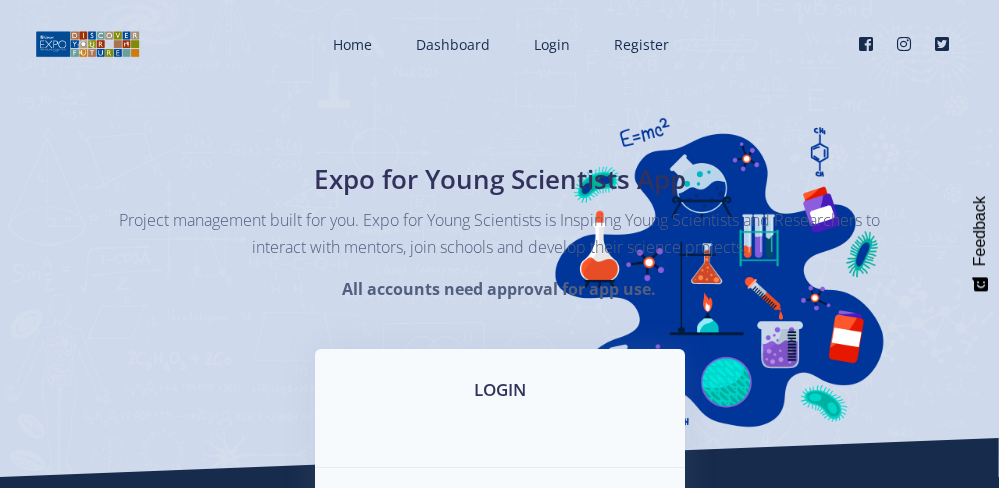 scroll, scrollTop: 294, scrollLeft: 0, axis: vertical 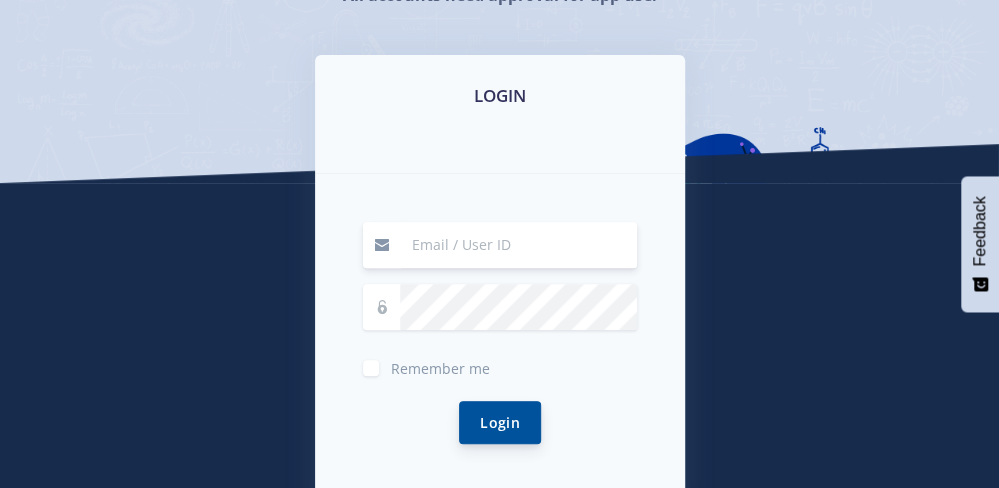 type on "20164060.student@greensidehigh.co.za" 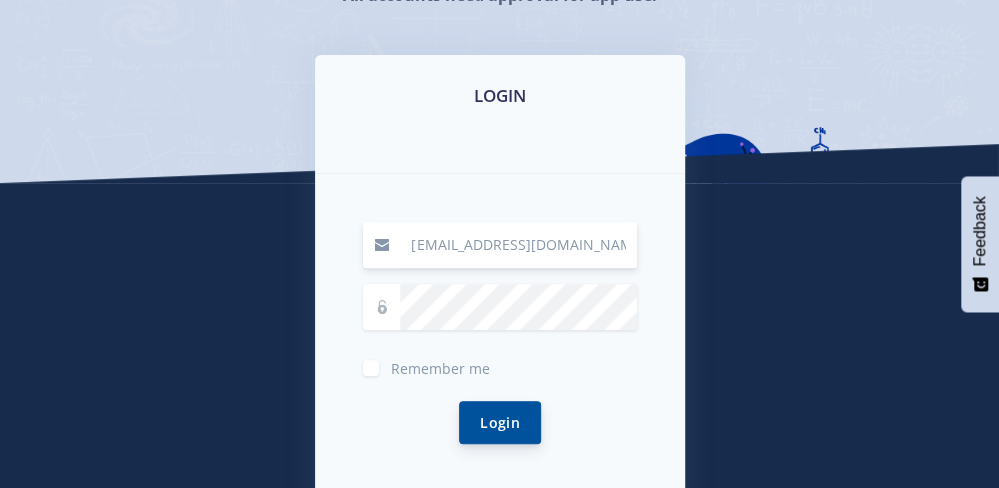 click on "Login" at bounding box center (500, 422) 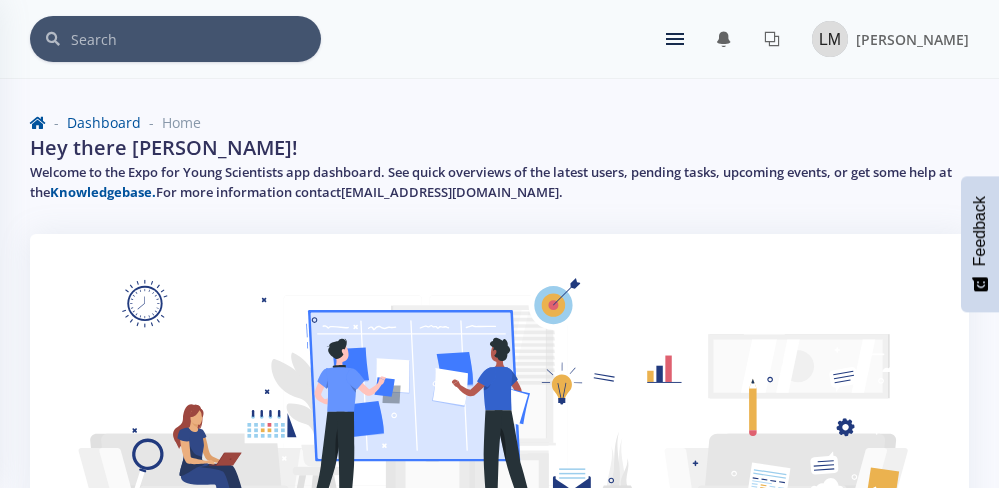 scroll, scrollTop: 0, scrollLeft: 0, axis: both 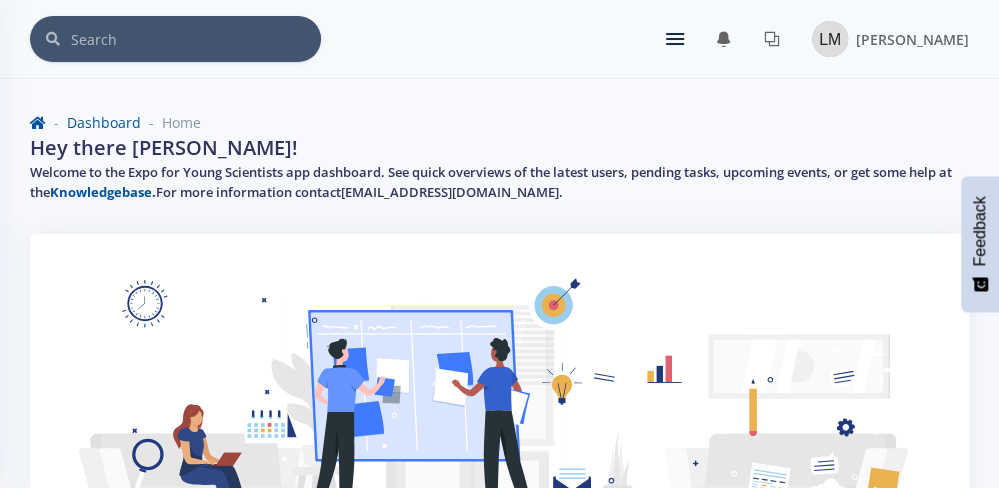 click at bounding box center (675, 39) 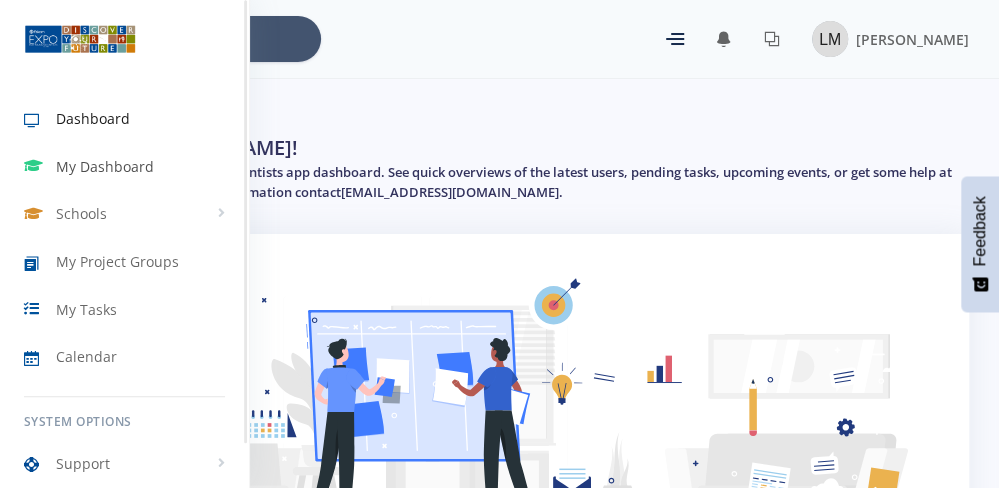 click on "My Dashboard" at bounding box center [105, 166] 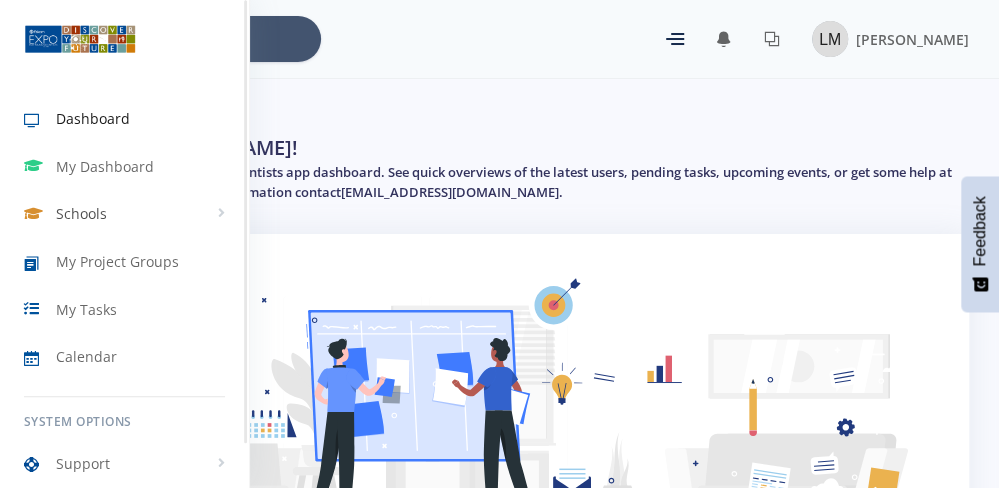 click on "Schools" at bounding box center (124, 214) 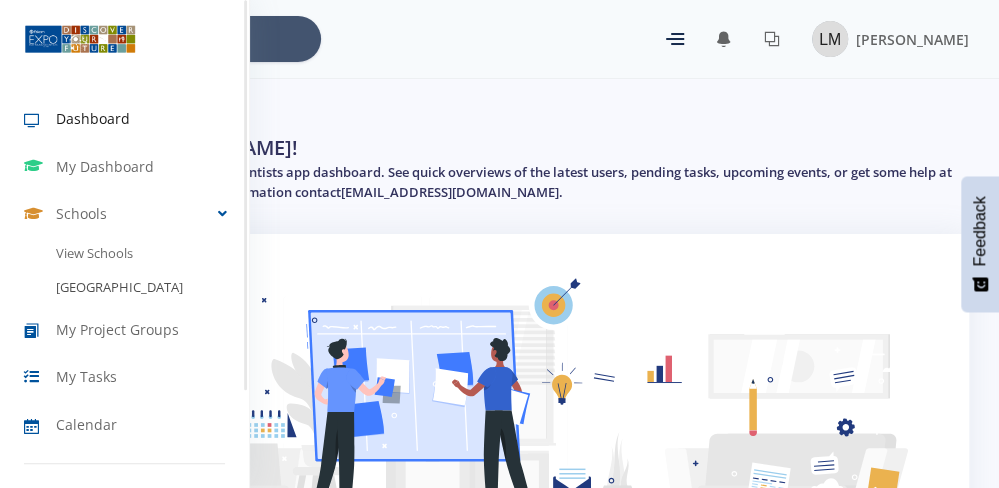 click on "[GEOGRAPHIC_DATA]" at bounding box center (124, 288) 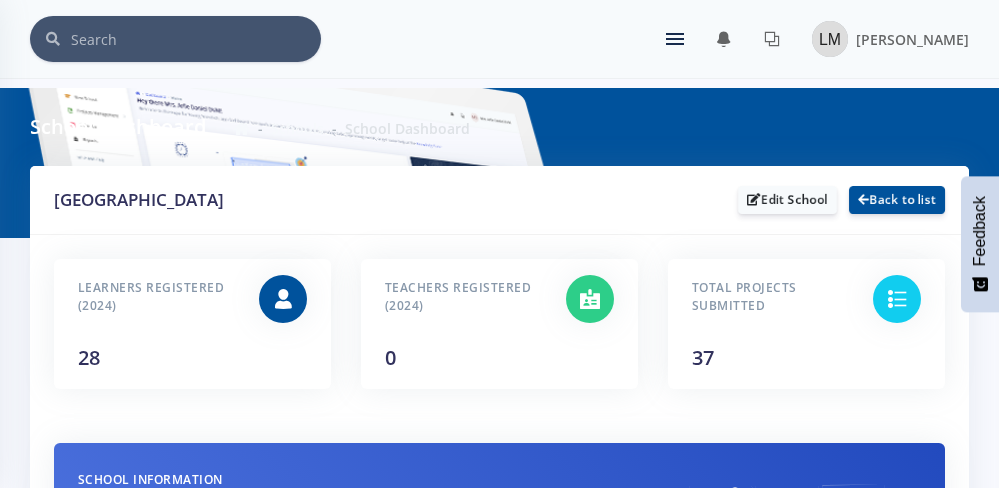 scroll, scrollTop: 0, scrollLeft: 0, axis: both 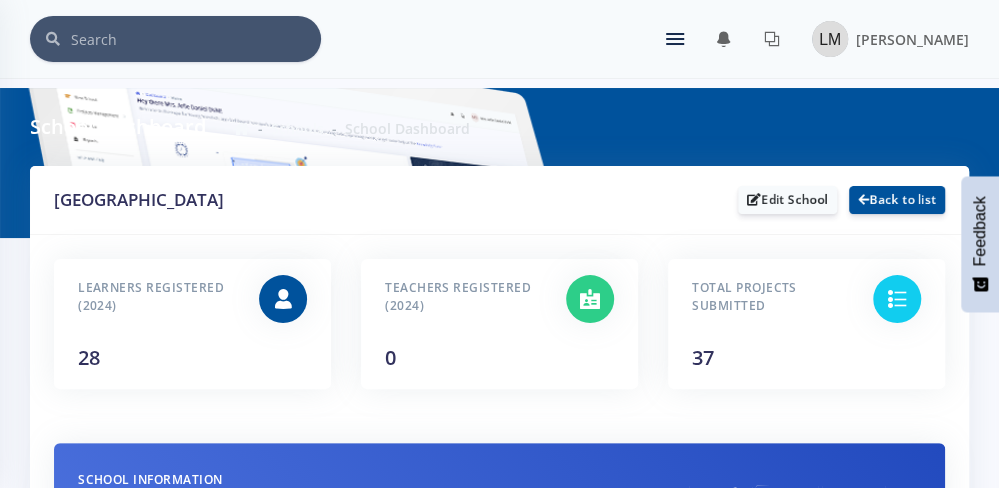 click on "You have  0
notifications.
View all" at bounding box center [731, 39] 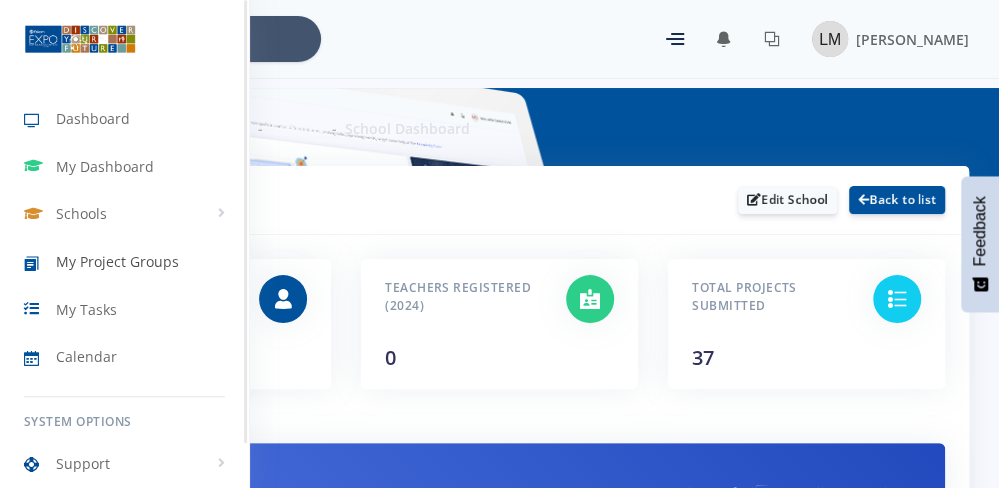 click on "My Project Groups" at bounding box center [117, 261] 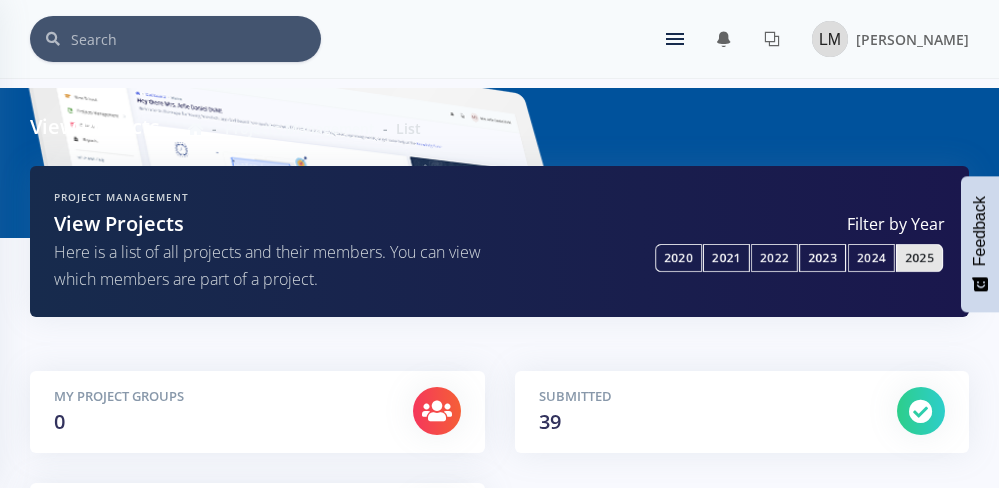 scroll, scrollTop: 0, scrollLeft: 0, axis: both 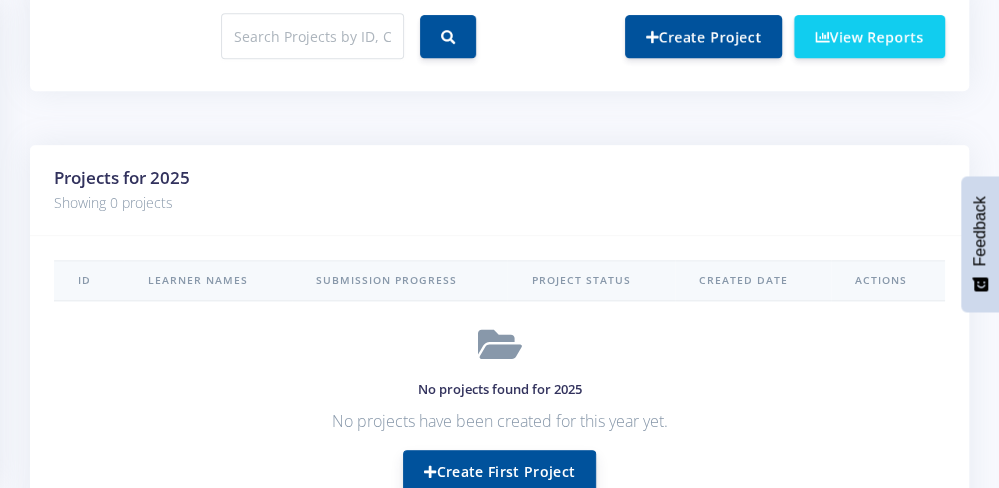 click on "Create First Project" at bounding box center (499, 471) 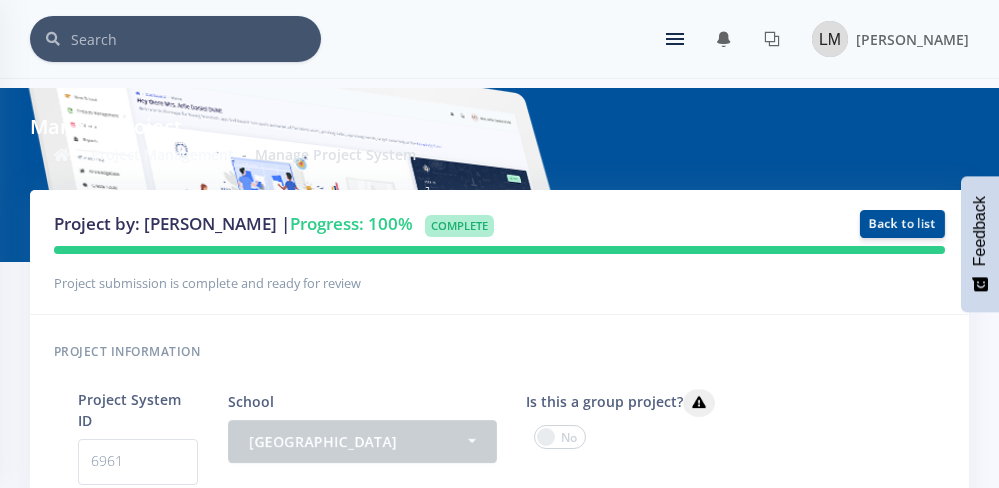 scroll, scrollTop: 0, scrollLeft: 0, axis: both 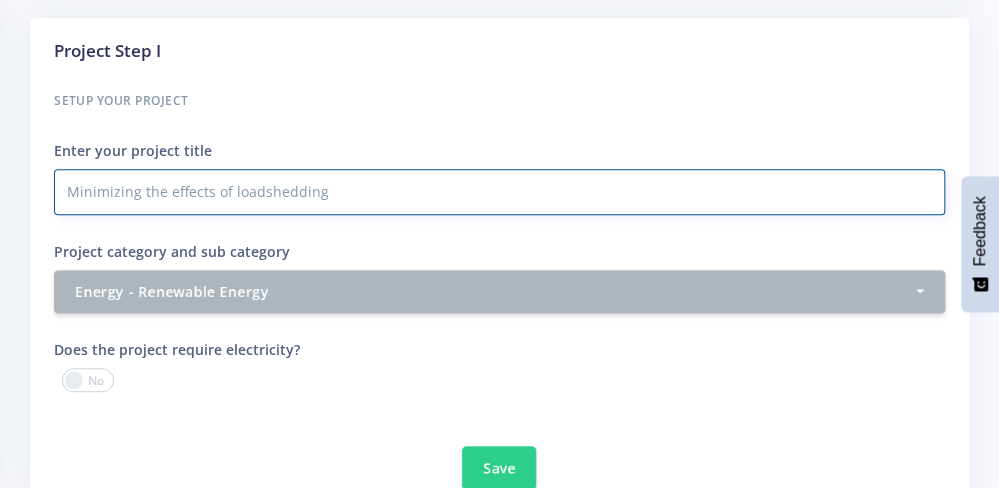 drag, startPoint x: 400, startPoint y: 170, endPoint x: -5, endPoint y: 138, distance: 406.26224 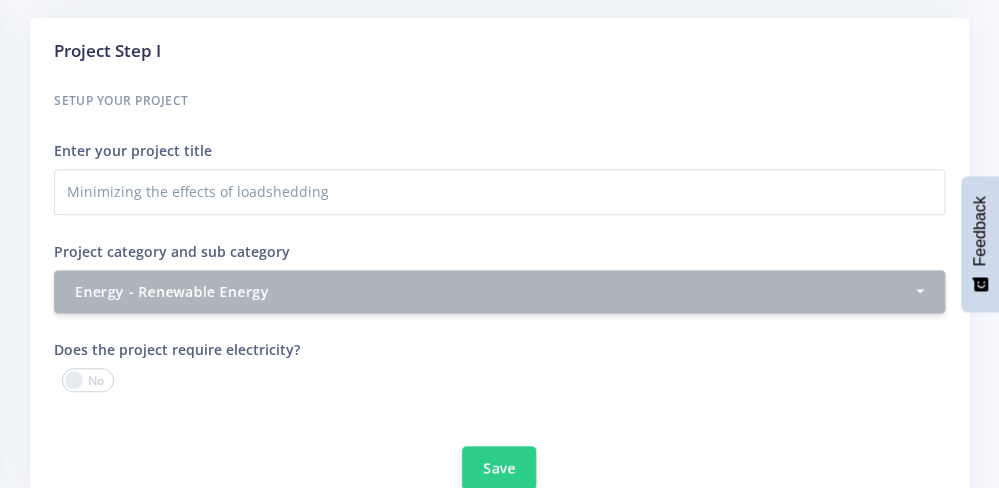 click on "Setup your Project" at bounding box center (499, 101) 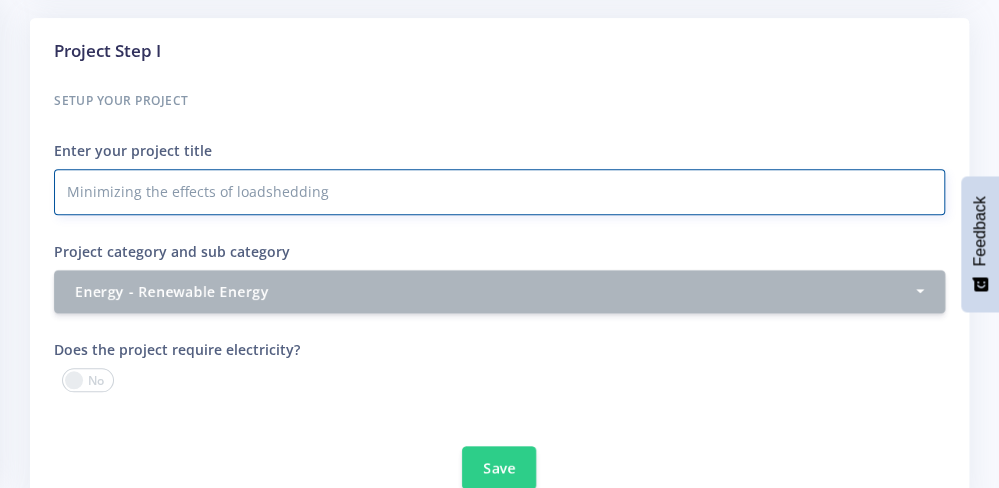 click on "Minimizing the effects of loadshedding" at bounding box center (499, 192) 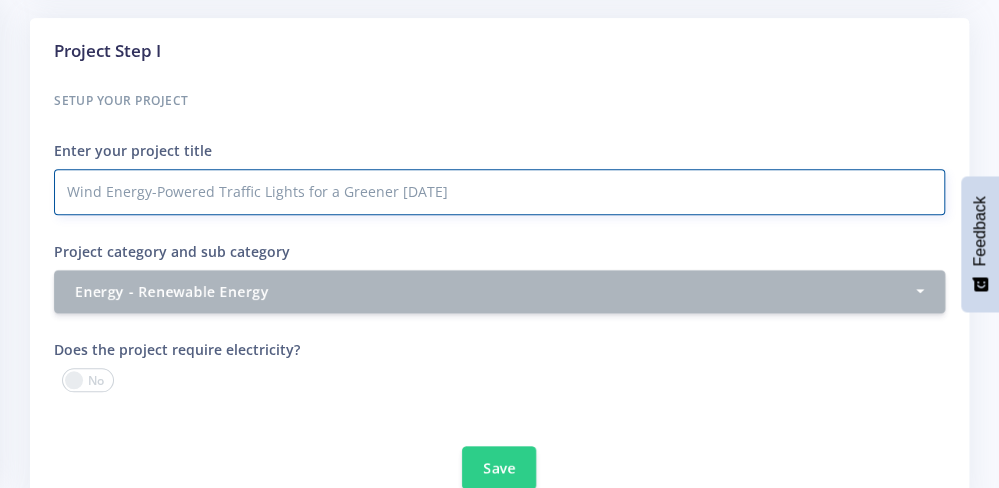 type on "Wind Energy-Powered Traffic Lights for a Greener Tomorrow" 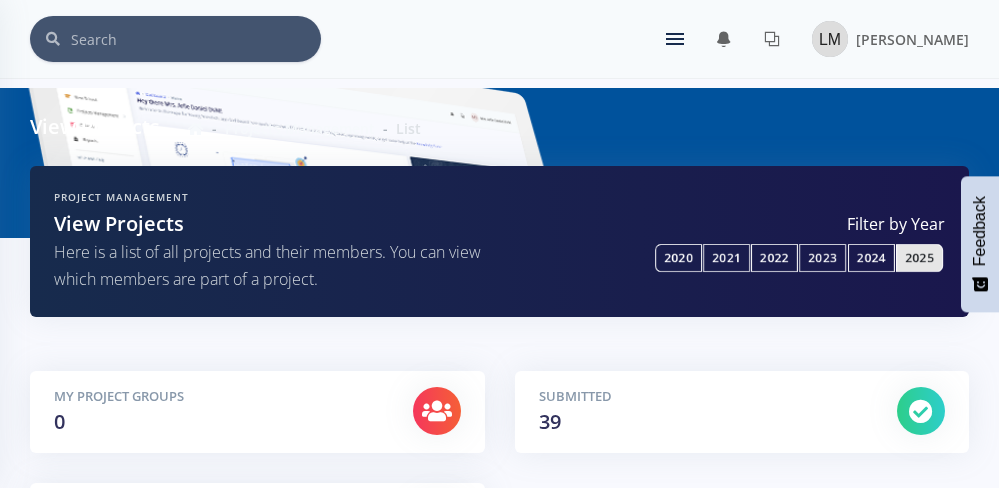scroll, scrollTop: 0, scrollLeft: 0, axis: both 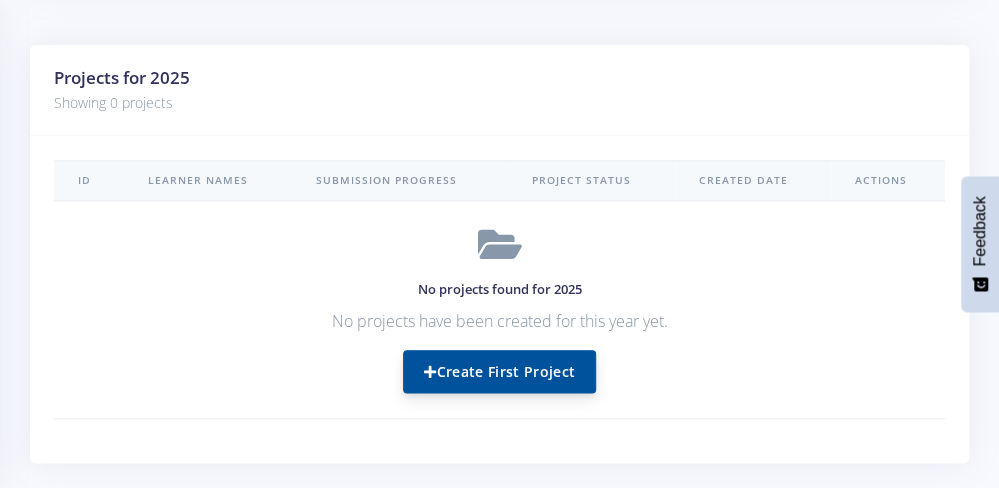 click on "Create First Project" at bounding box center (499, 371) 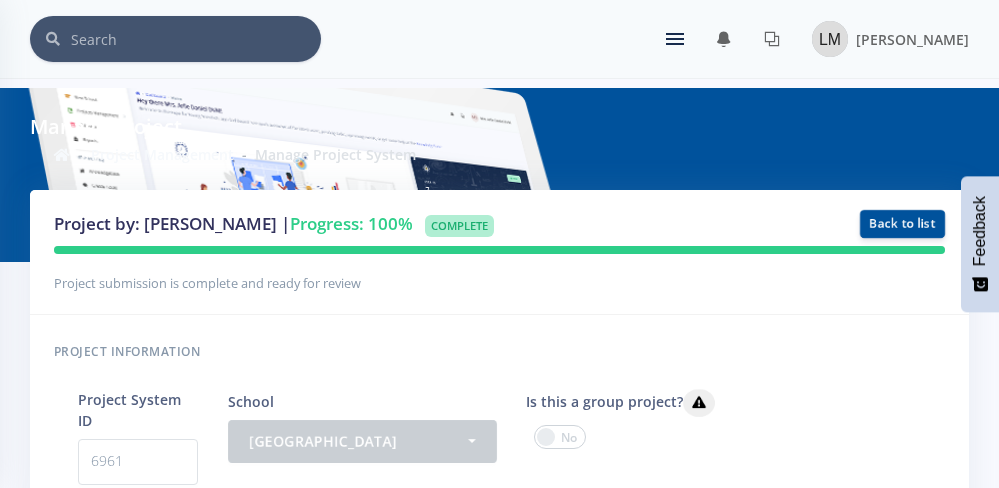 scroll, scrollTop: 0, scrollLeft: 0, axis: both 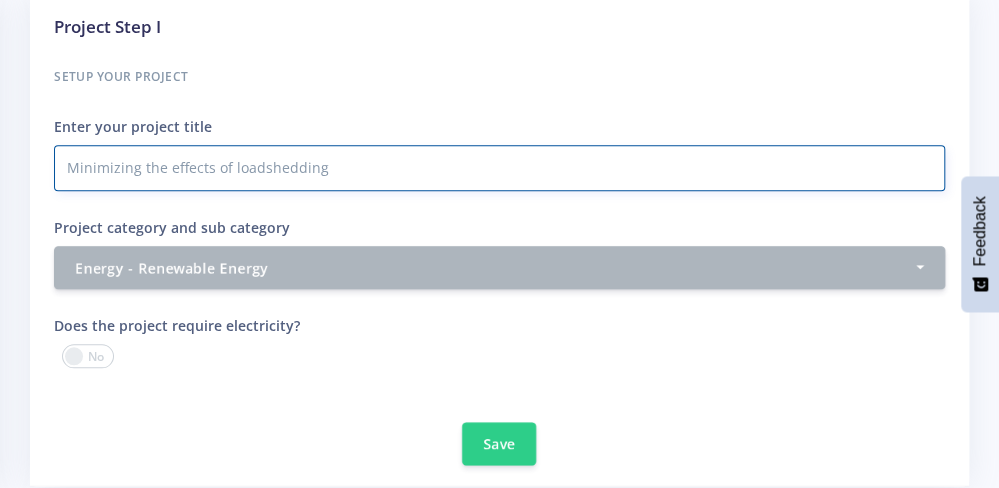 drag, startPoint x: 441, startPoint y: 129, endPoint x: -178, endPoint y: 198, distance: 622.83386 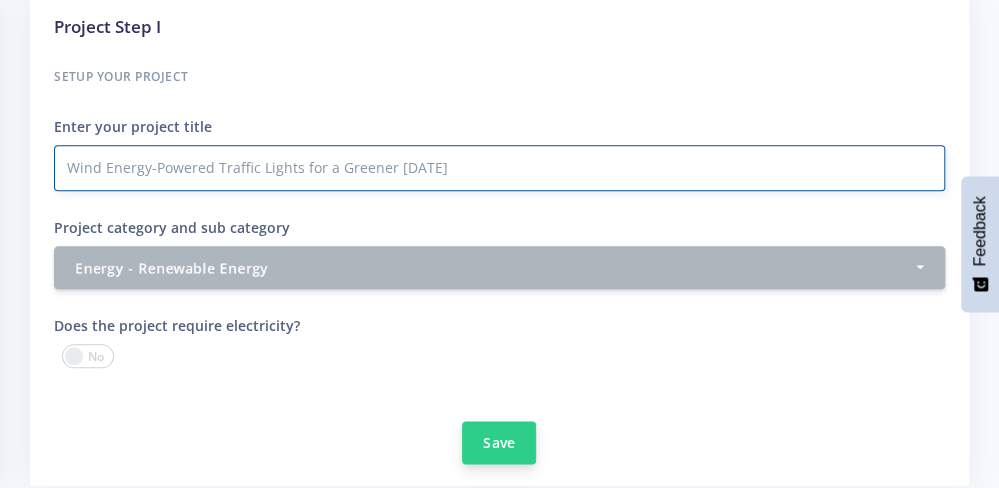 type on "Wind Energy-Powered Traffic Lights for a Greener Tomorrow" 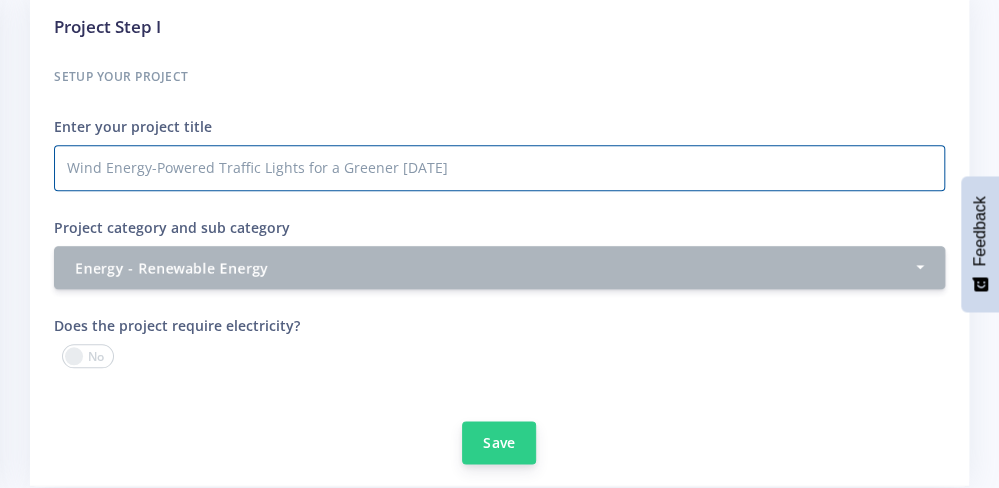 click on "Save" at bounding box center [499, 442] 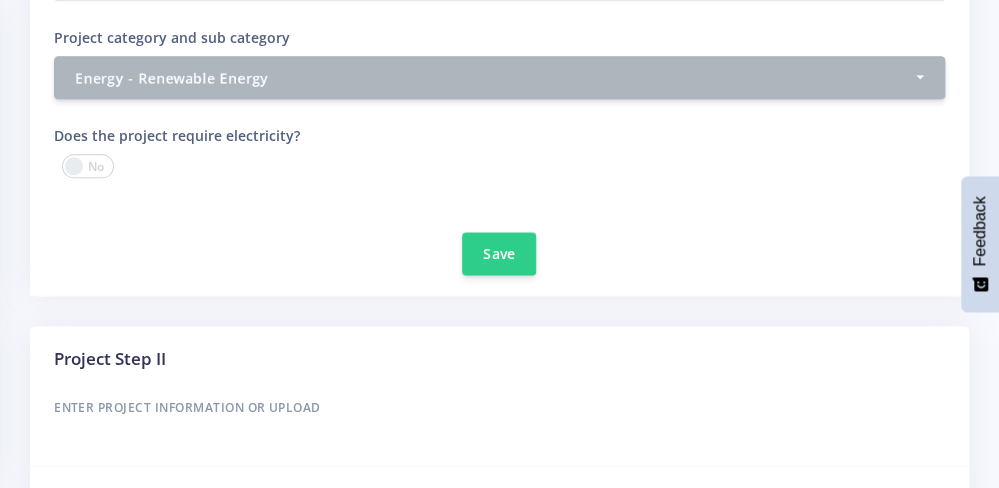 scroll, scrollTop: 935, scrollLeft: 0, axis: vertical 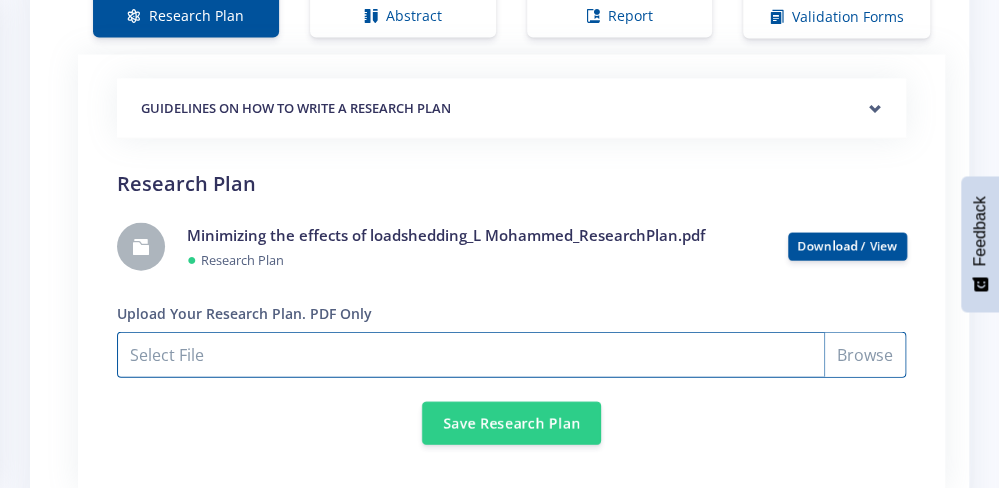 click on "Select File" at bounding box center [511, 355] 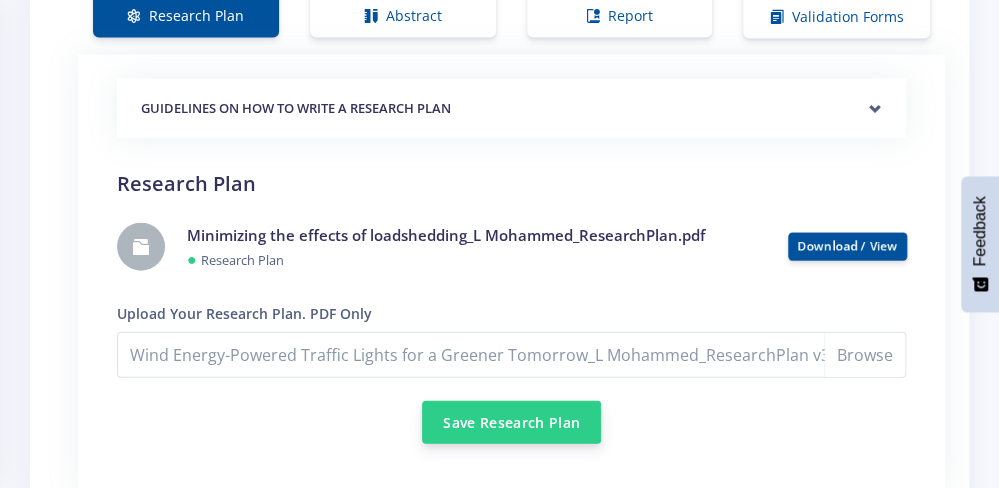 click on "Save Research Plan" at bounding box center (511, 422) 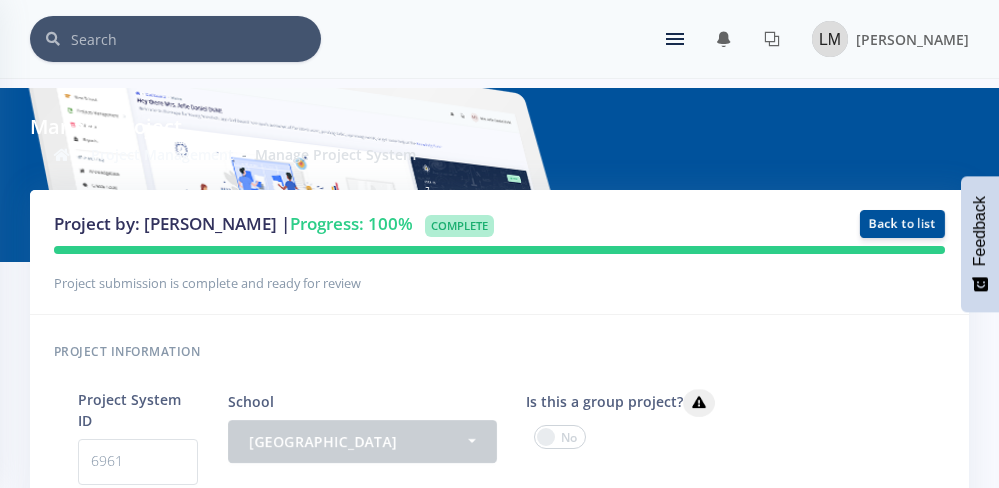 scroll, scrollTop: 1603, scrollLeft: 0, axis: vertical 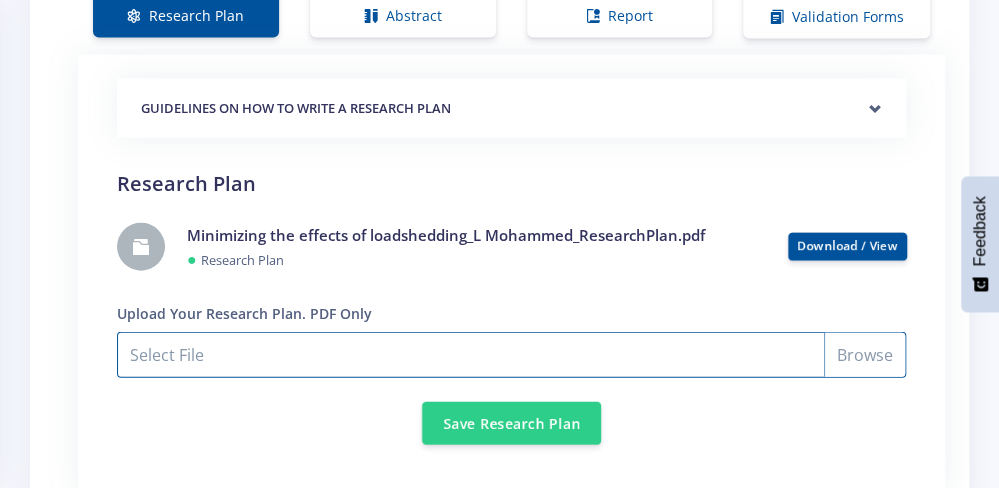 click on "Select File" at bounding box center (511, 355) 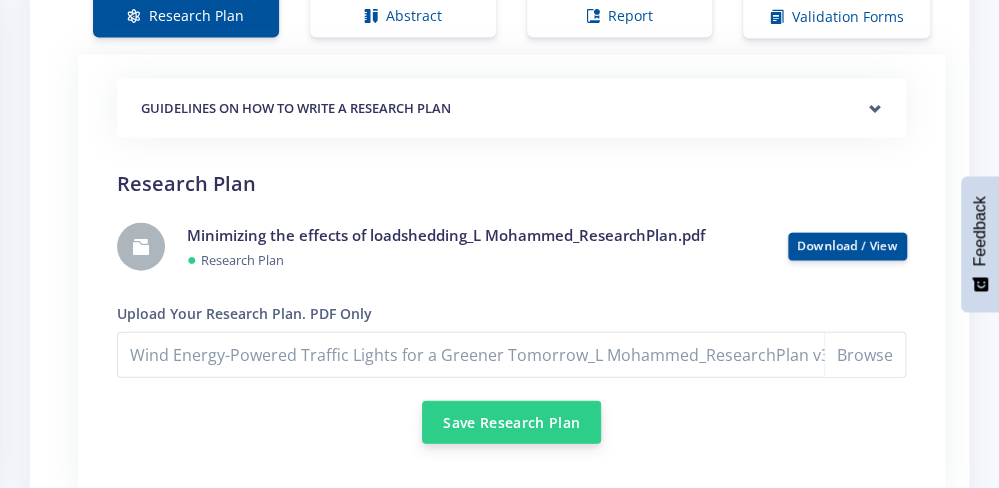 click on "Save Research Plan" at bounding box center (511, 422) 